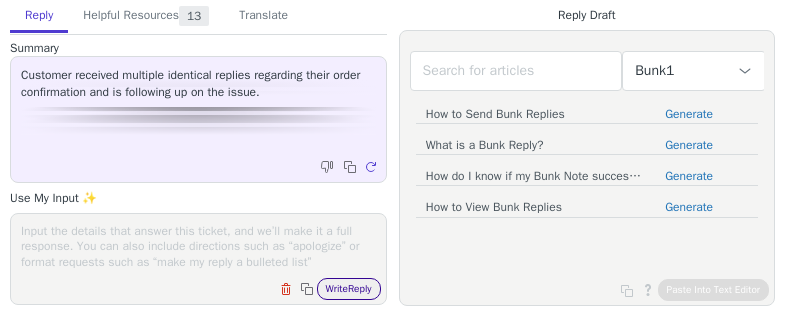 scroll, scrollTop: 0, scrollLeft: 0, axis: both 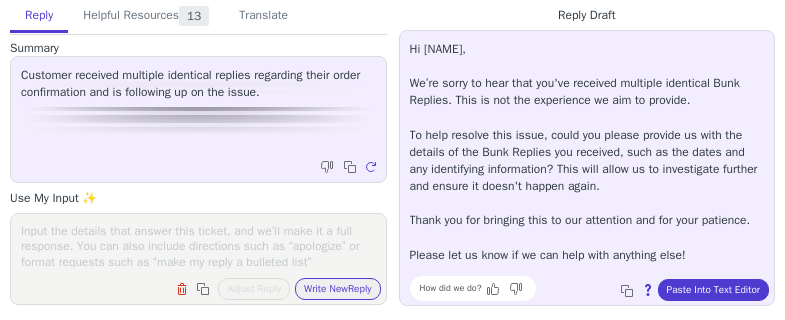click on "Clear field Copy to clipboard Adjust Reply Use input to adjust reply draft Write New  Reply" at bounding box center (198, 259) 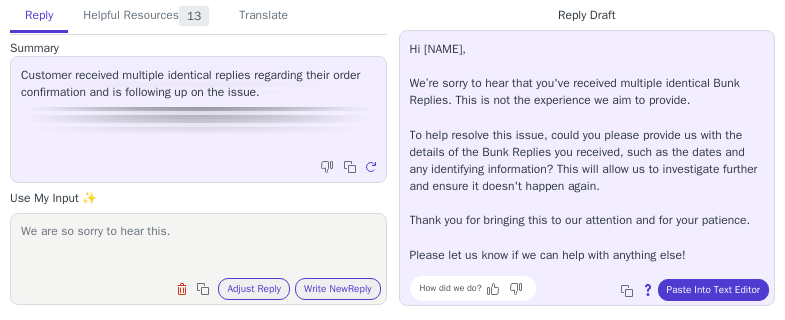 scroll, scrollTop: 1, scrollLeft: 0, axis: vertical 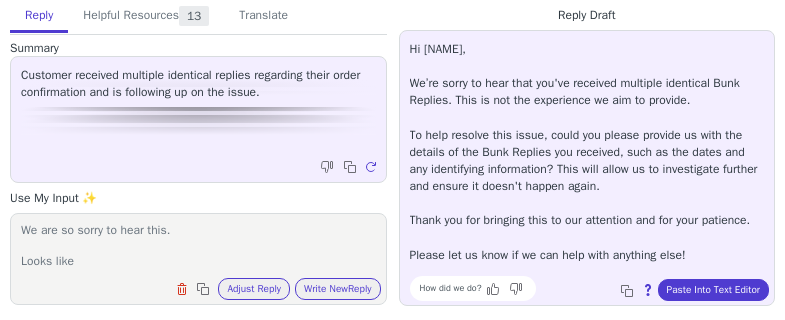 click on "We are so sorry to hear this.
Looks like" at bounding box center [198, 246] 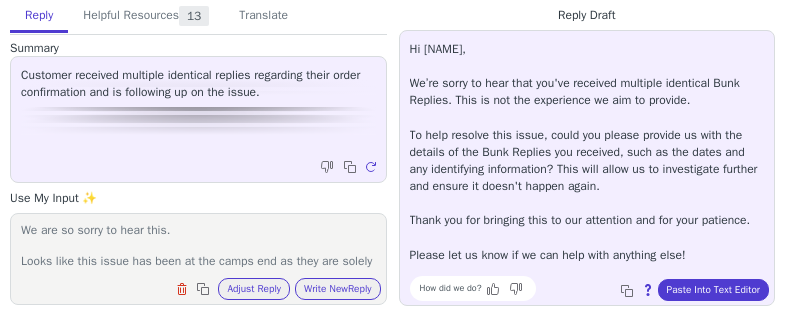 scroll, scrollTop: 17, scrollLeft: 0, axis: vertical 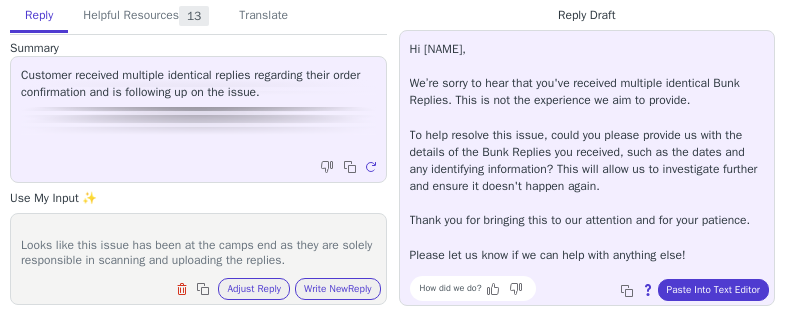 click on "We are so sorry to hear this.
Looks like this issue has been at the camps end as they are solely responsible in scanning and uploading the replies." at bounding box center (198, 246) 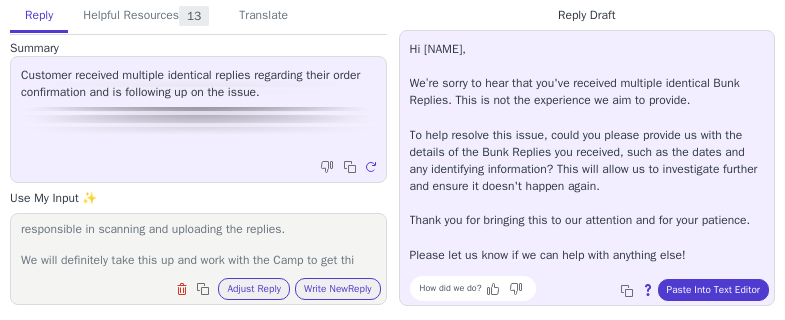 scroll, scrollTop: 63, scrollLeft: 0, axis: vertical 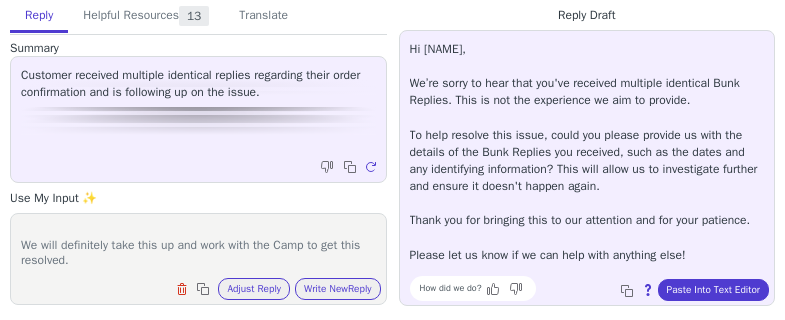 type on "We are so sorry to hear this.
Looks like this issue has been at the camps end as they are solely responsible in scanning and uploading the replies.
We will definitely take this up and work with the Camp to get this resolved." 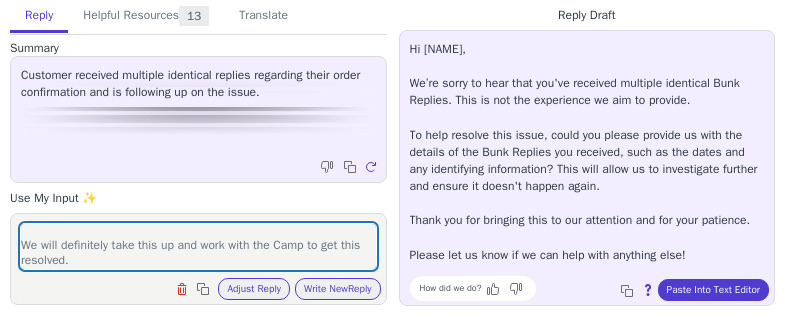 type 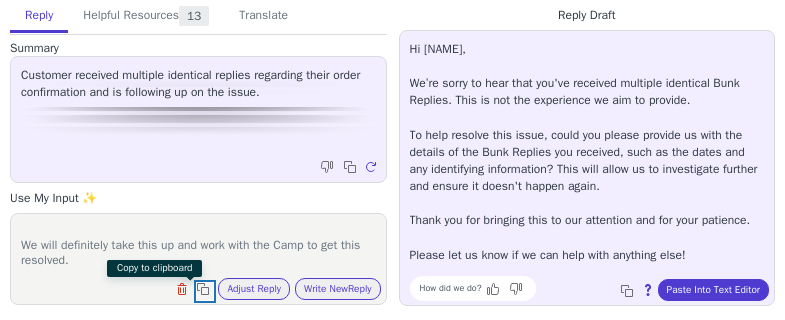 type 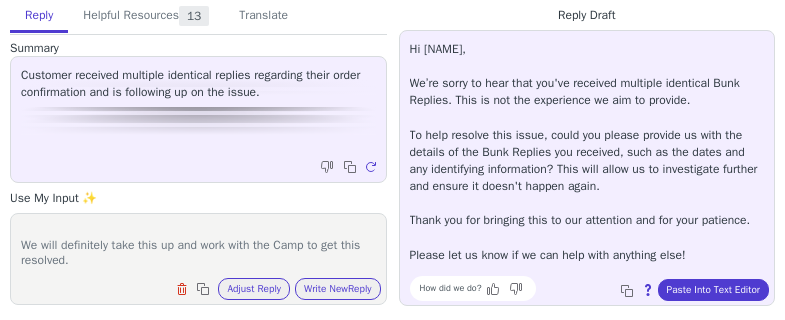 type 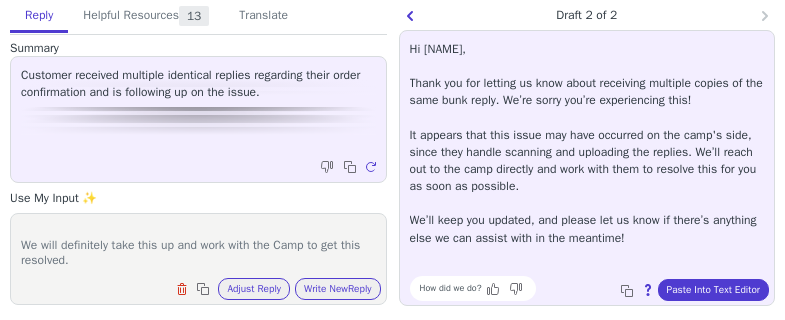 click on "We are so sorry to hear this.
Looks like this issue has been at the camps end as they are solely responsible in scanning and uploading the replies.
We will definitely take this up and work with the Camp to get this resolved. Clear field Copy to clipboard Adjust Reply Use input to adjust reply draft Write New  Reply" at bounding box center [198, 259] 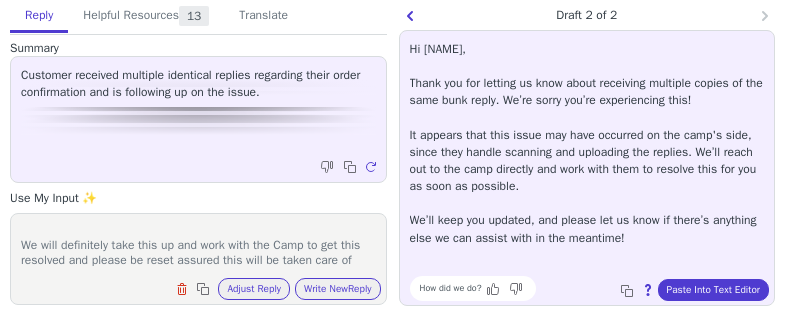 scroll, scrollTop: 78, scrollLeft: 0, axis: vertical 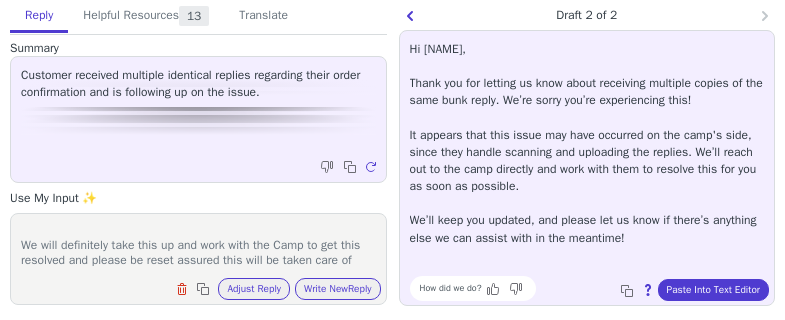 click on "Write New  Reply" at bounding box center (338, 289) 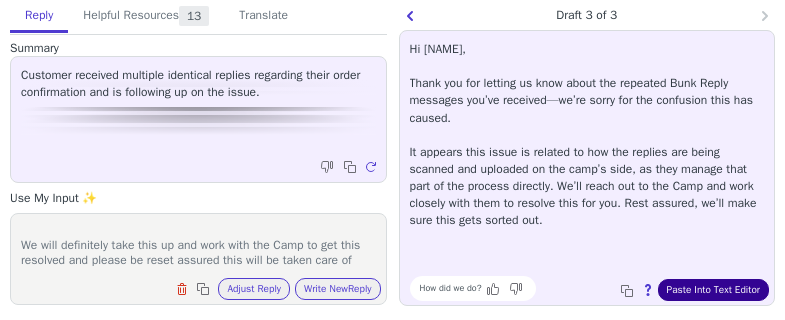click on "Paste Into Text Editor" at bounding box center [713, 290] 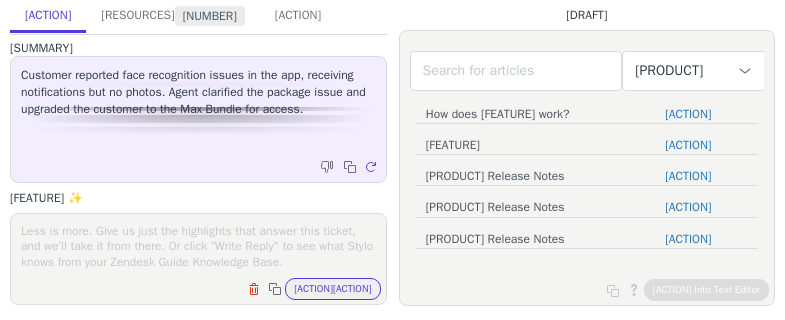 scroll, scrollTop: 0, scrollLeft: 0, axis: both 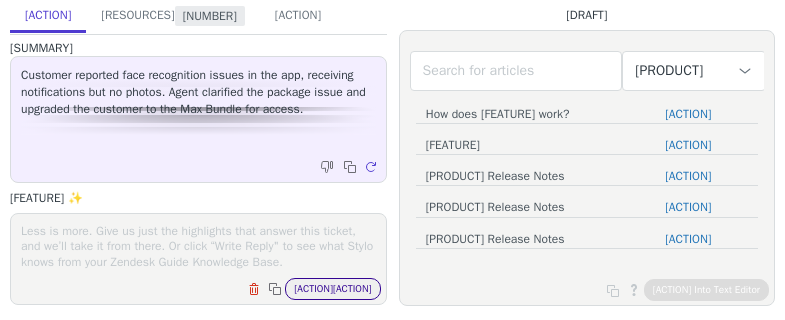 click on "[ACTION] [DRAFT]" at bounding box center [332, 289] 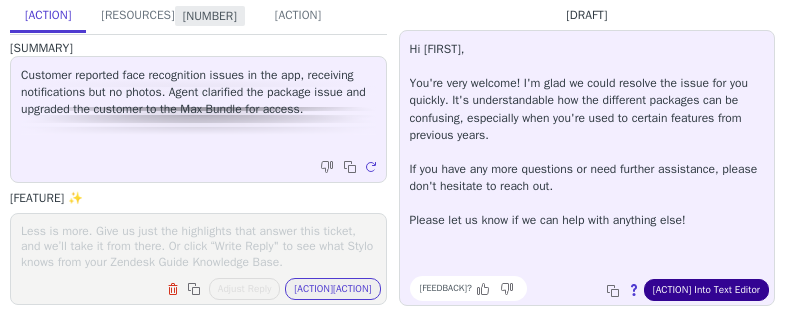 click on "Paste Into Text Editor" at bounding box center (706, 290) 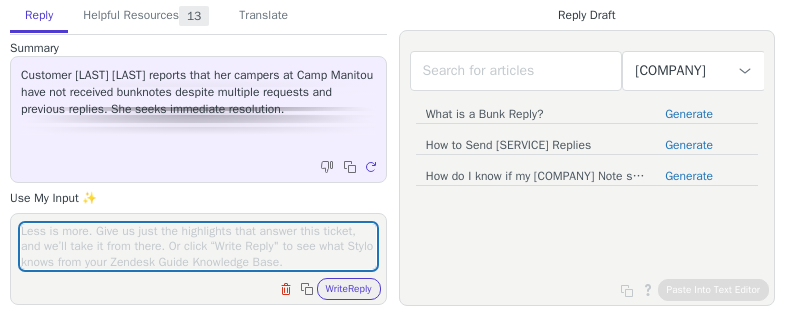 scroll, scrollTop: 0, scrollLeft: 0, axis: both 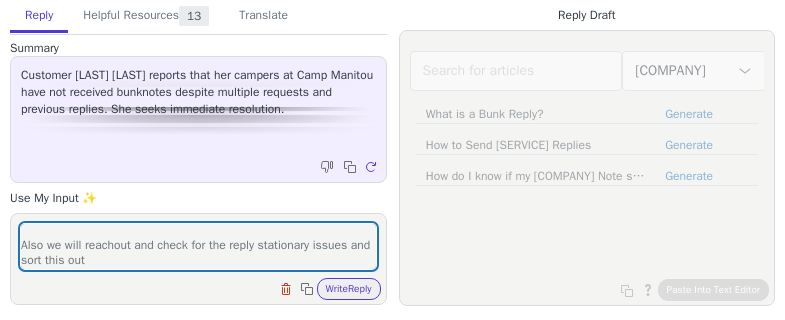 type on "We certainly understand and I would like to confirm that the reply stationary has been submitted to [CAMP] by [COMPANY].
In this case we suggest you to reachout to camp direct as they have mentioned they will be posting only 1 reply per week. You can check as to when it will be posted.
Also we will reachout and check for the reply stationary issues and sort this out" 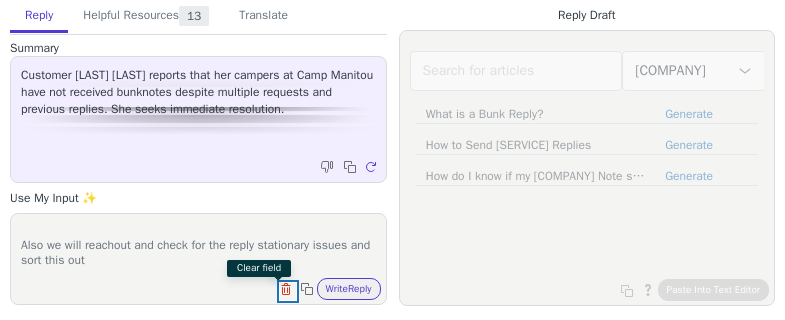 type 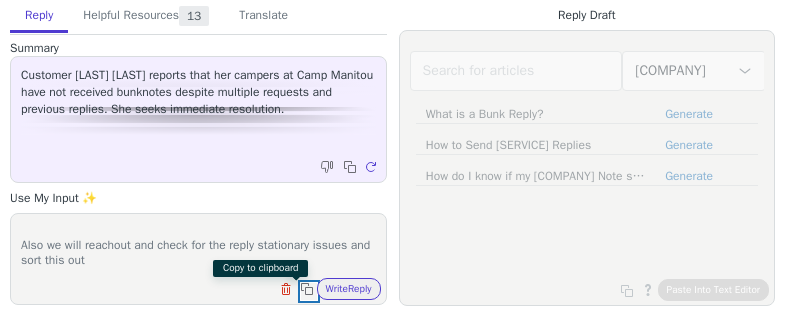 type 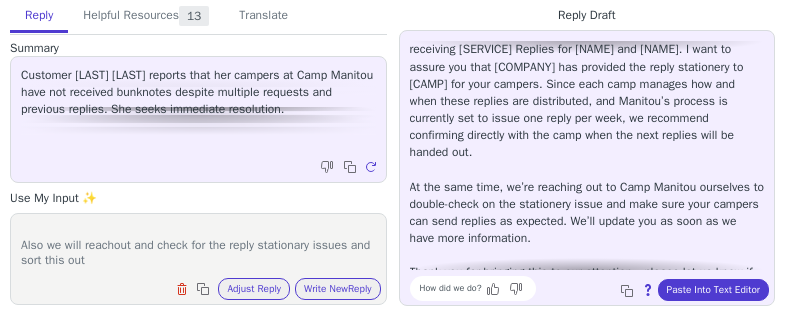 scroll, scrollTop: 97, scrollLeft: 0, axis: vertical 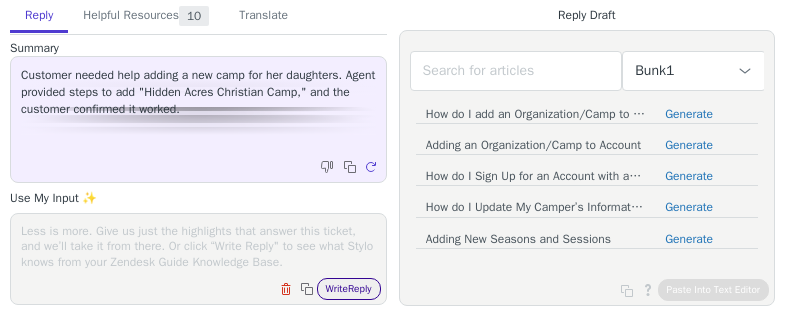 click on "Write  Reply" at bounding box center [349, 289] 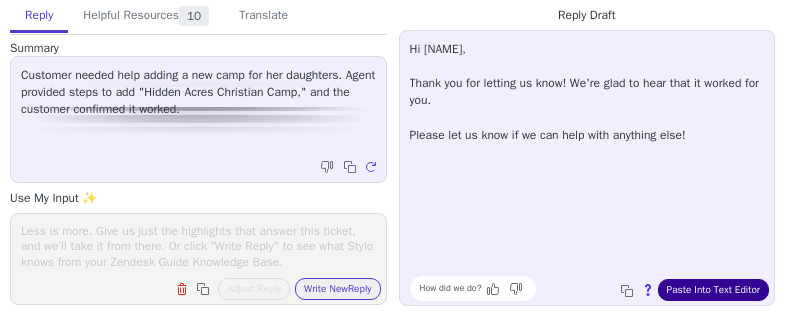 click on "Paste Into Text Editor" at bounding box center [713, 290] 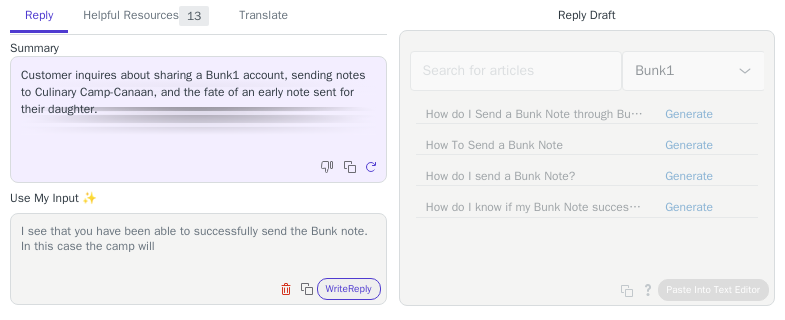 click on "I see that you have been able to successfully send the Bunk note.
In this case the camp will" at bounding box center [198, 246] 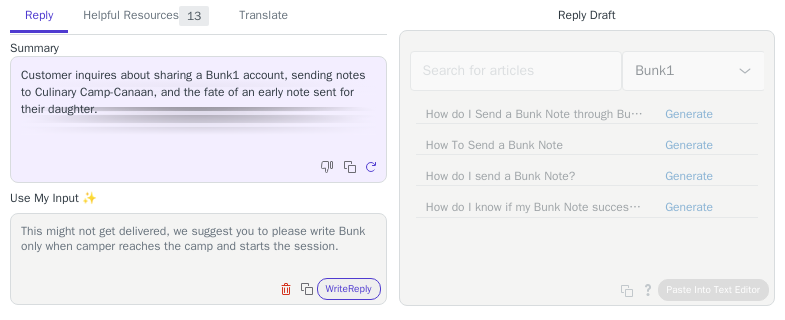scroll, scrollTop: 32, scrollLeft: 0, axis: vertical 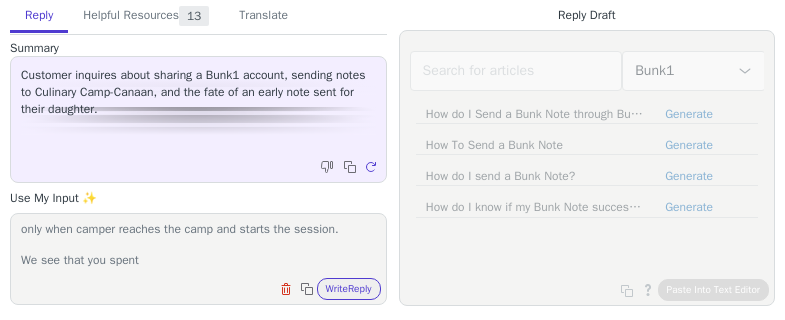click on "This might not get delivered, we suggest you to please write Bunk only when camper reaches the camp and starts the session.
We see that you spent" at bounding box center [198, 246] 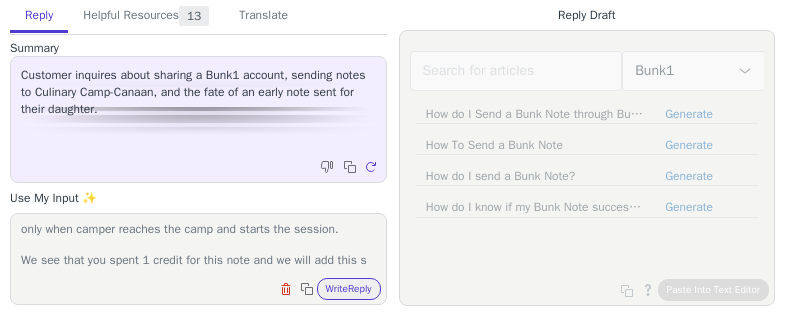 scroll, scrollTop: 48, scrollLeft: 0, axis: vertical 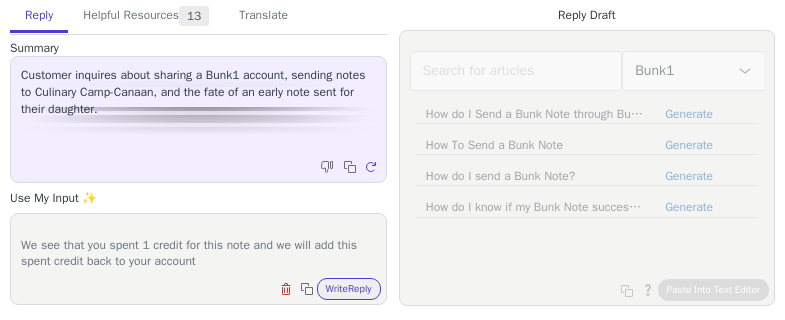 type on "This might not get delivered, we suggest you to please write Bunk only when camper reaches the camp and starts the session.
We see that you spent 1 credit for this note and we will add this spent credit back to your account" 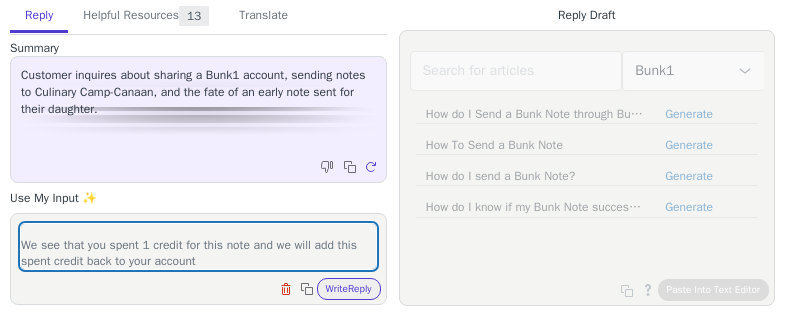 type 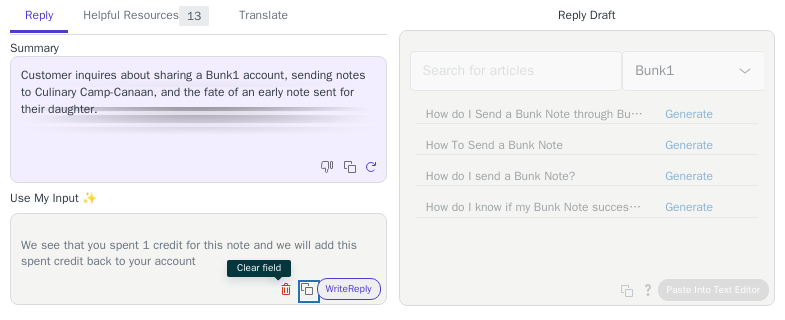 type 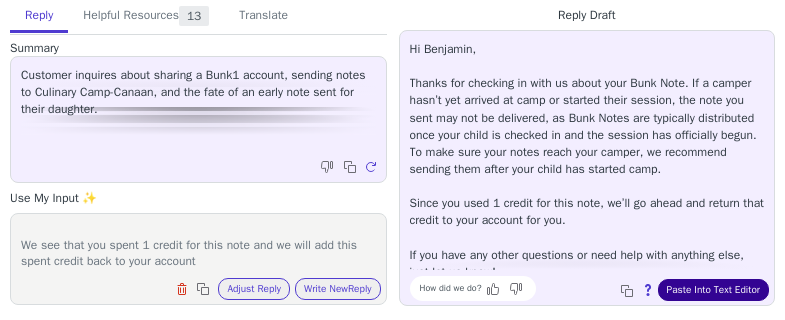 click on "Paste Into Text Editor" at bounding box center (713, 290) 